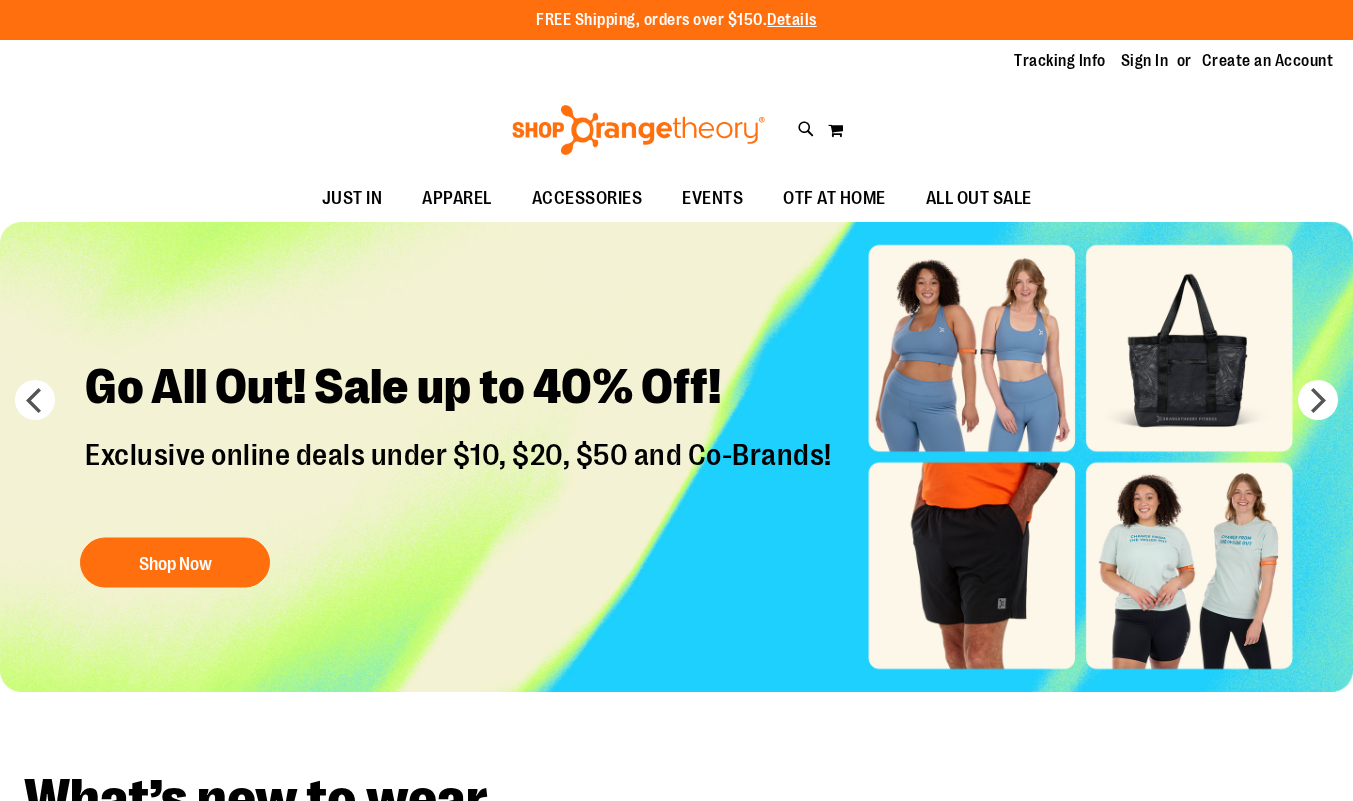 scroll, scrollTop: 0, scrollLeft: 0, axis: both 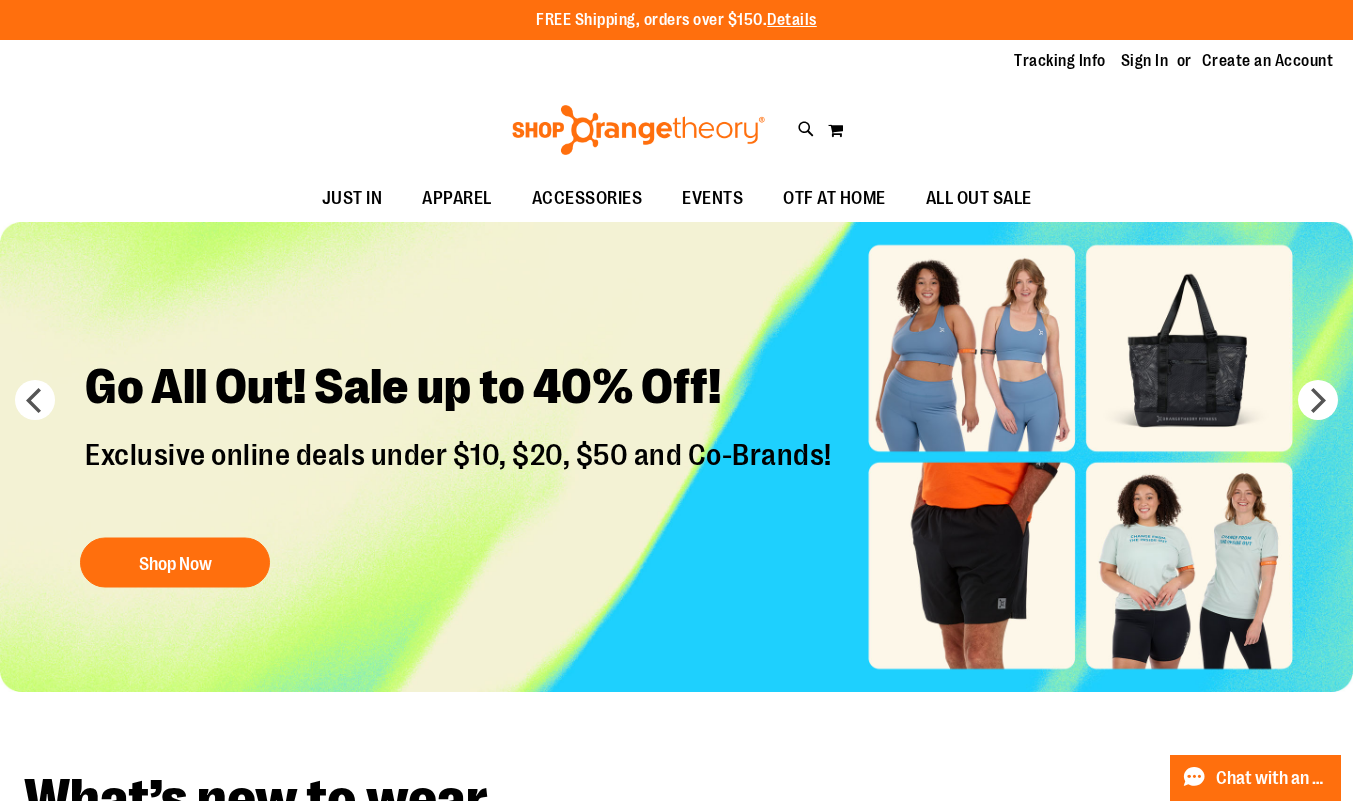 type on "**********" 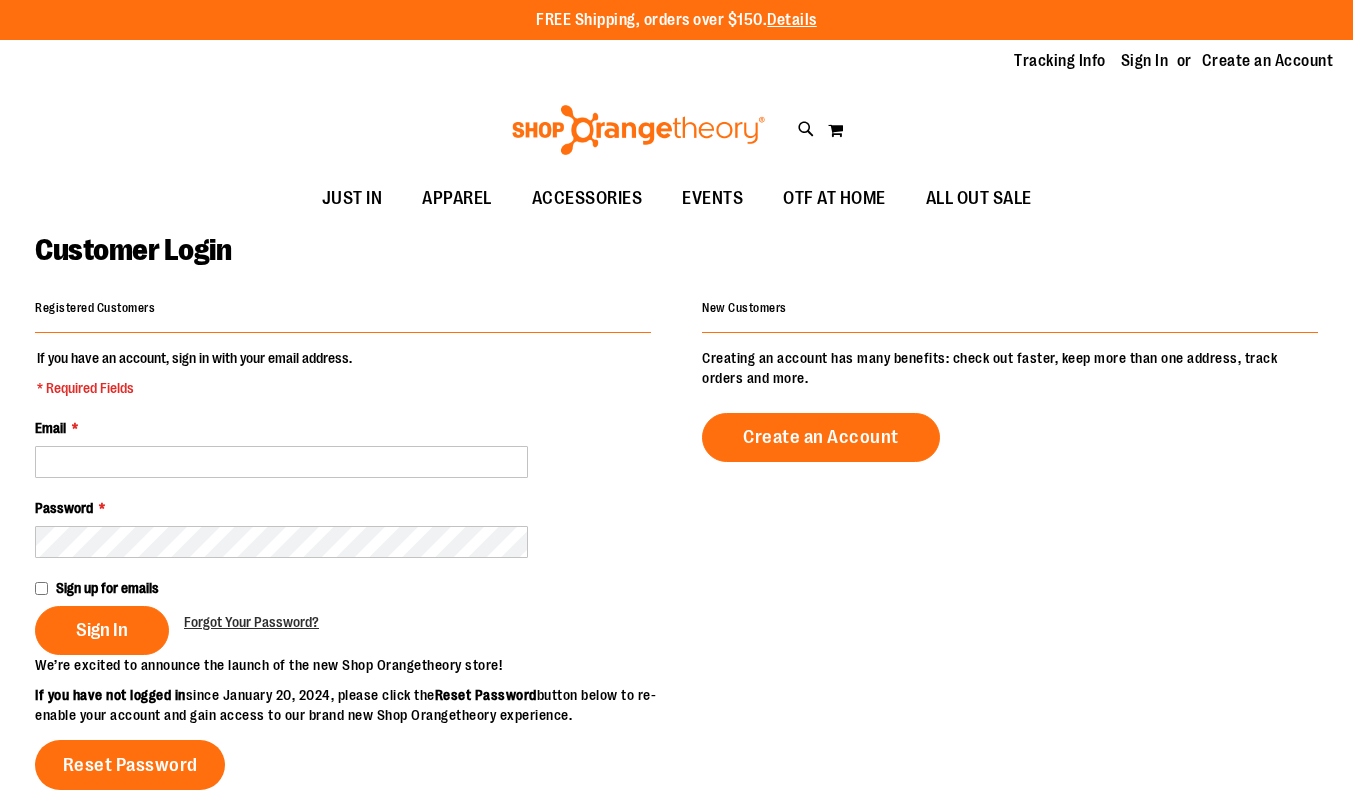 scroll, scrollTop: 0, scrollLeft: 0, axis: both 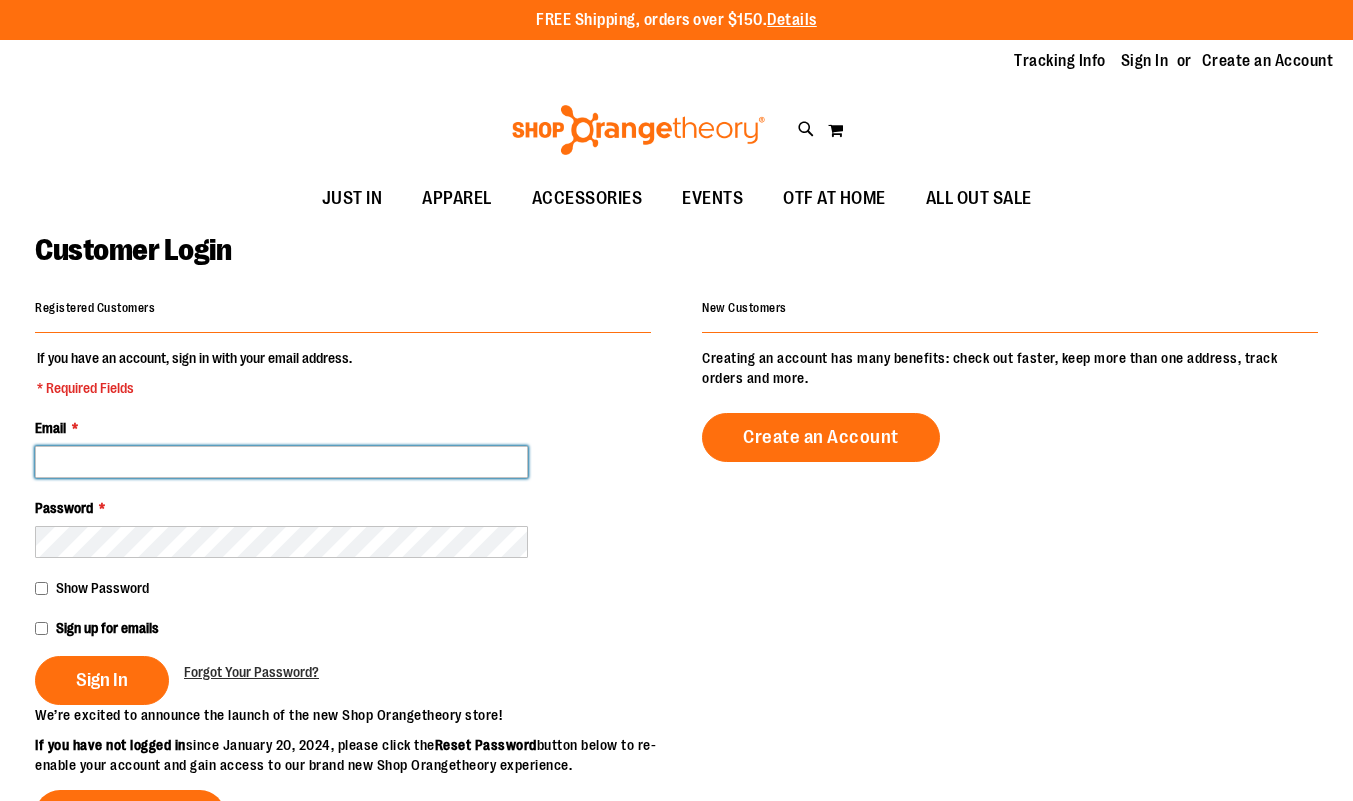 type on "**********" 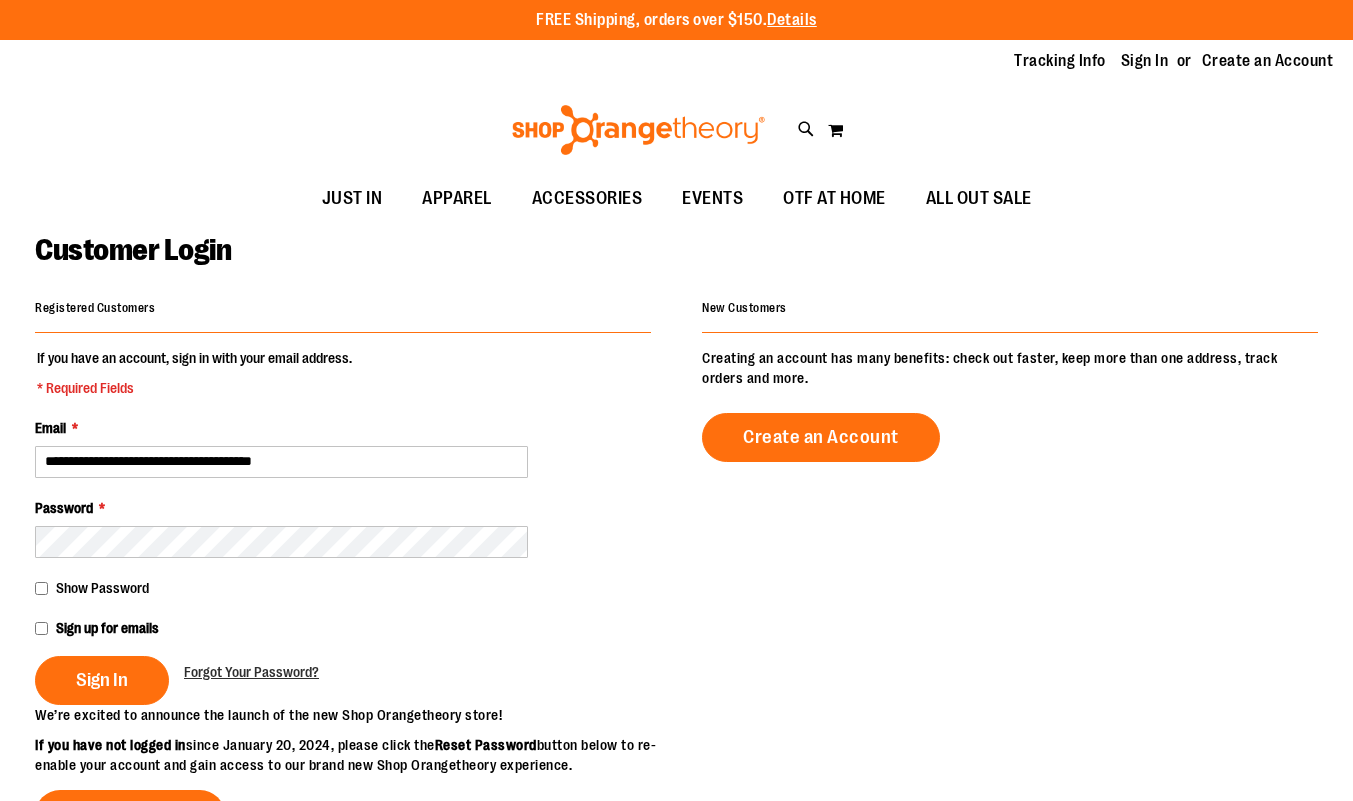 type on "**********" 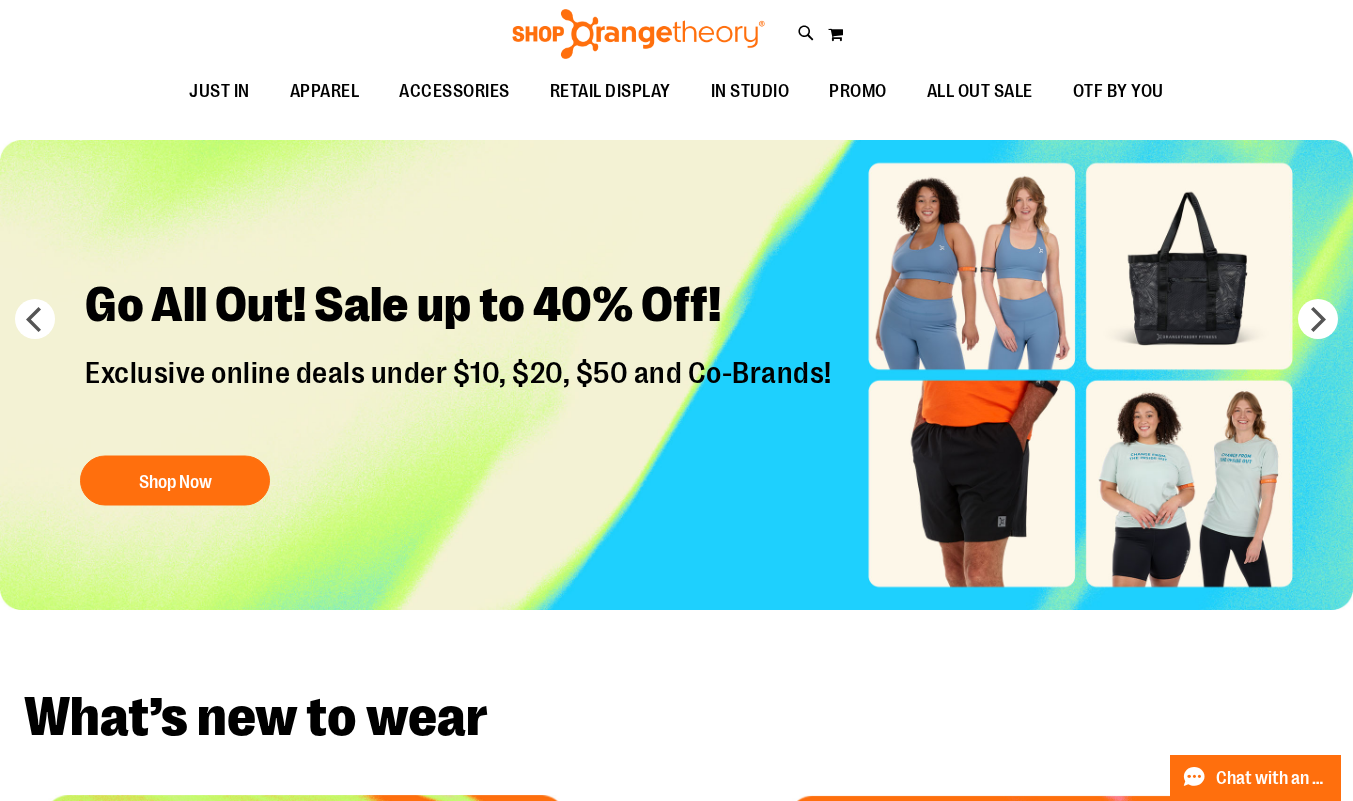 scroll, scrollTop: 0, scrollLeft: 0, axis: both 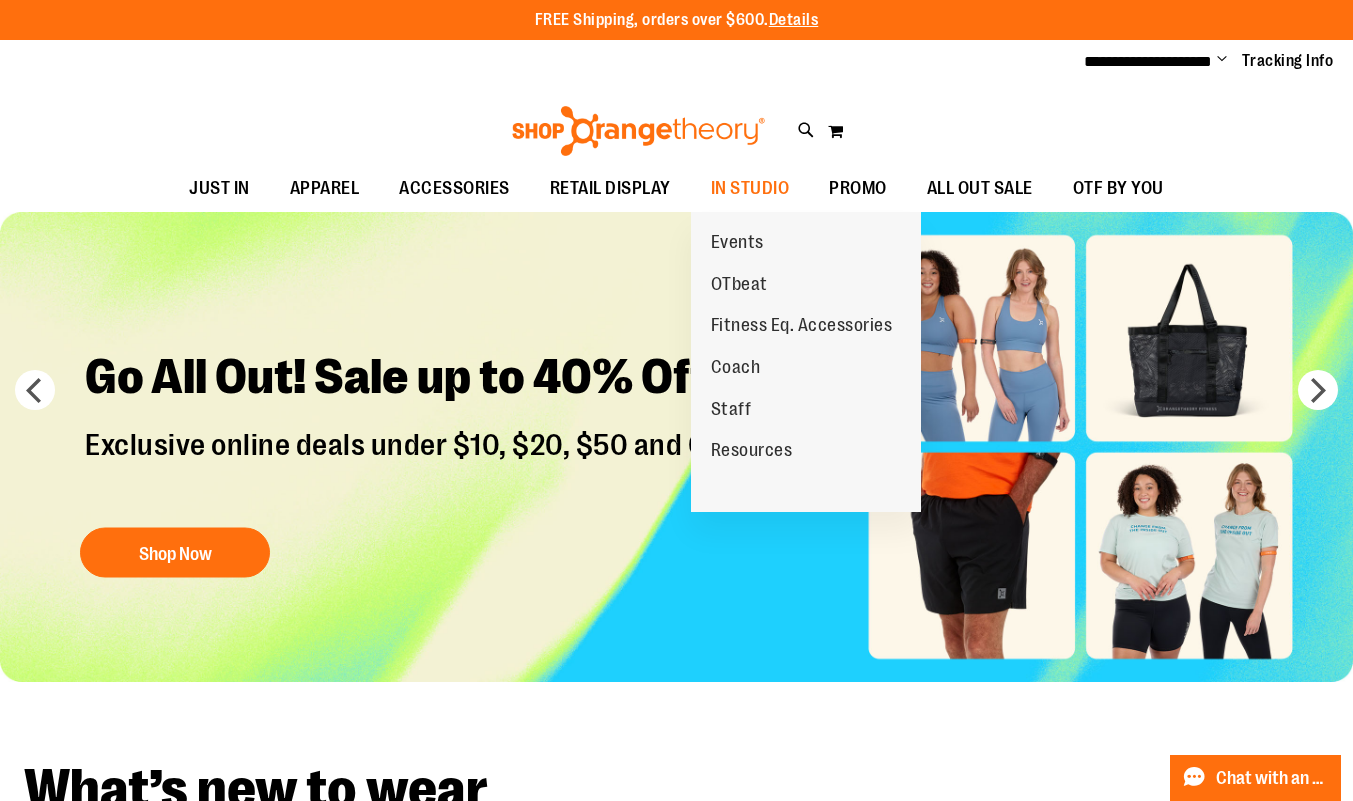 type on "**********" 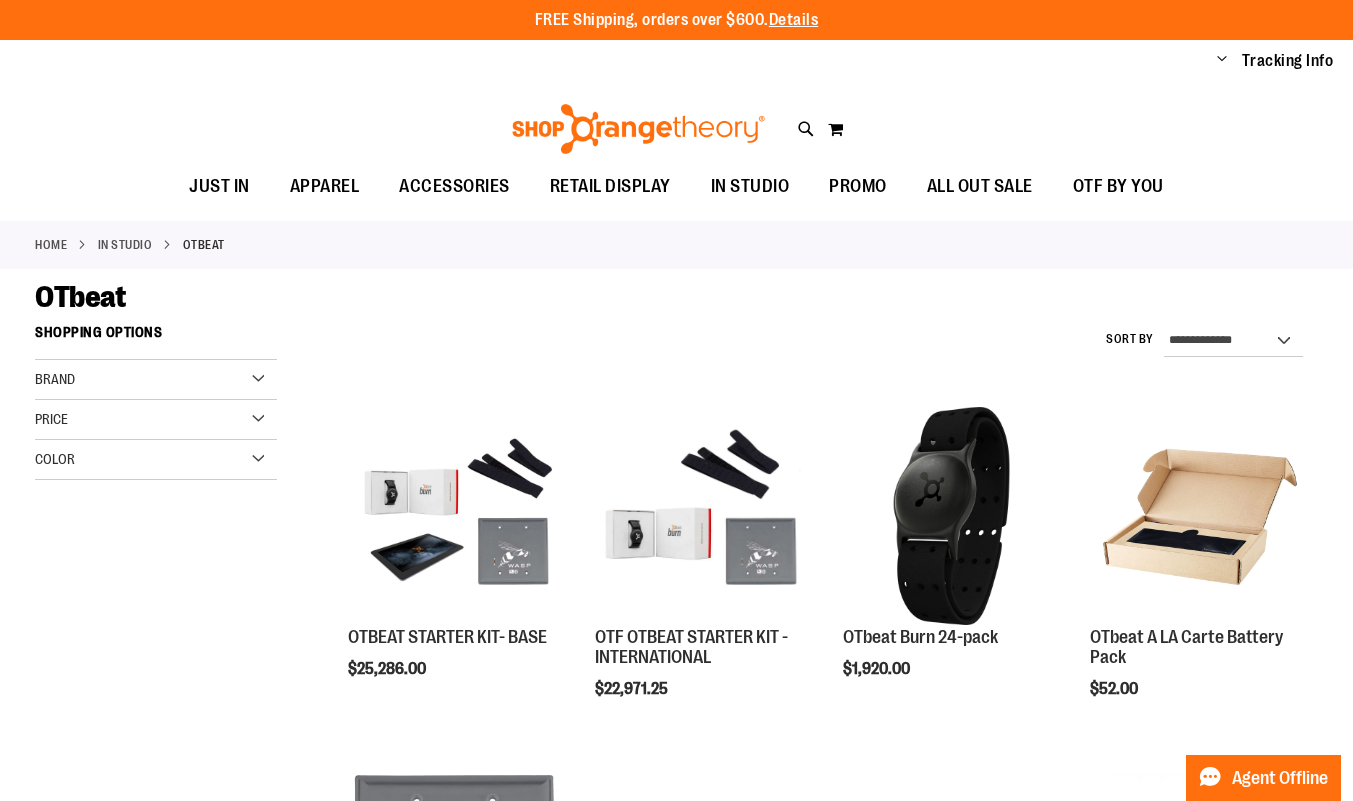 scroll, scrollTop: 0, scrollLeft: 0, axis: both 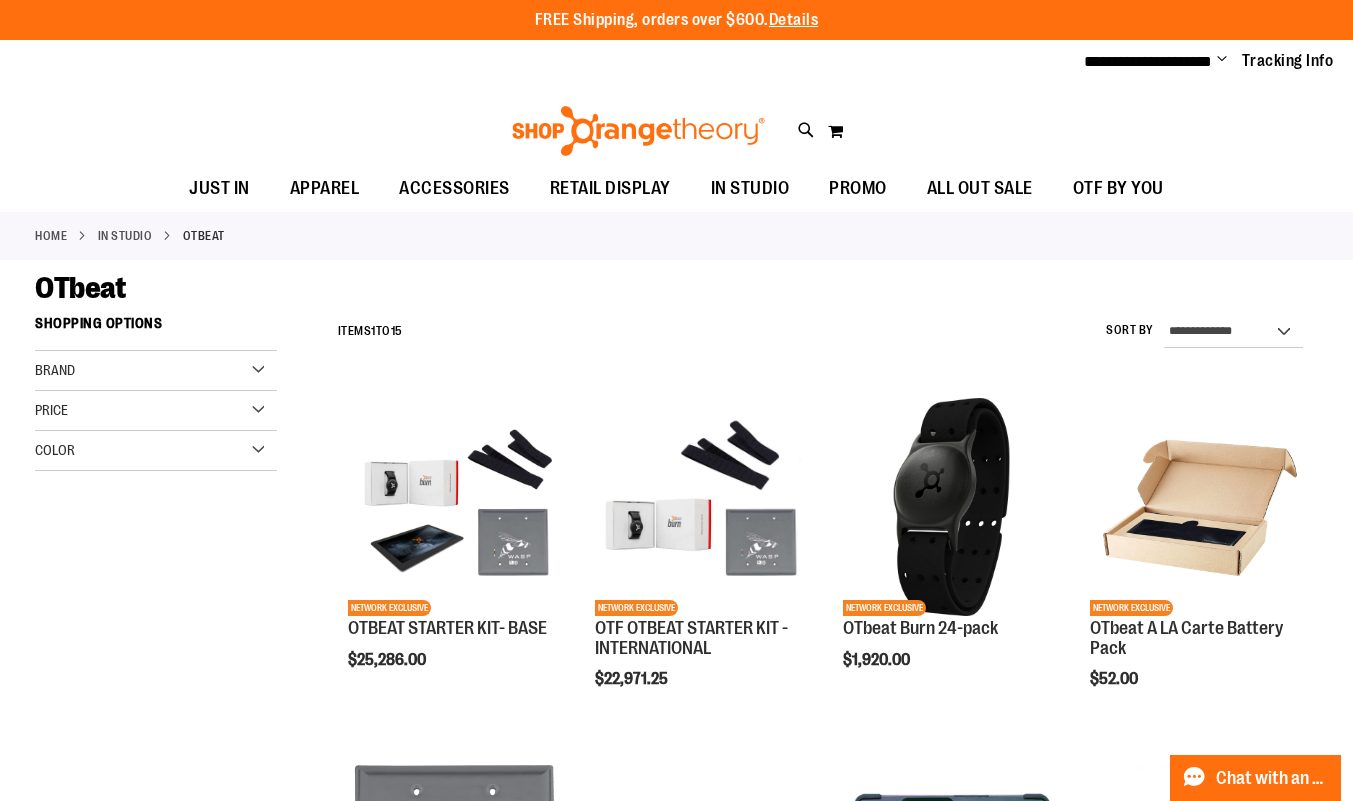 click on "Add to Cart" at bounding box center (843, 734) 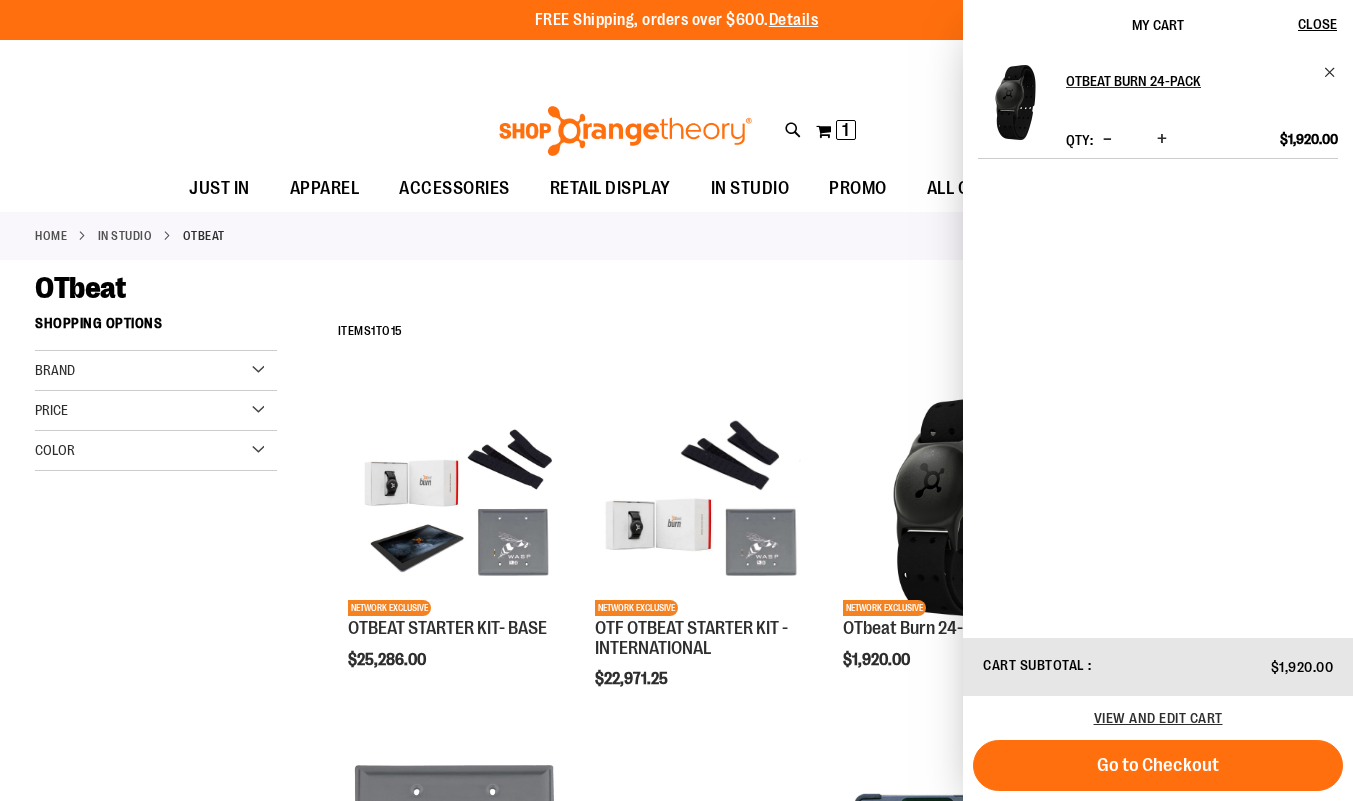 click on "Go to Checkout" at bounding box center [1158, 765] 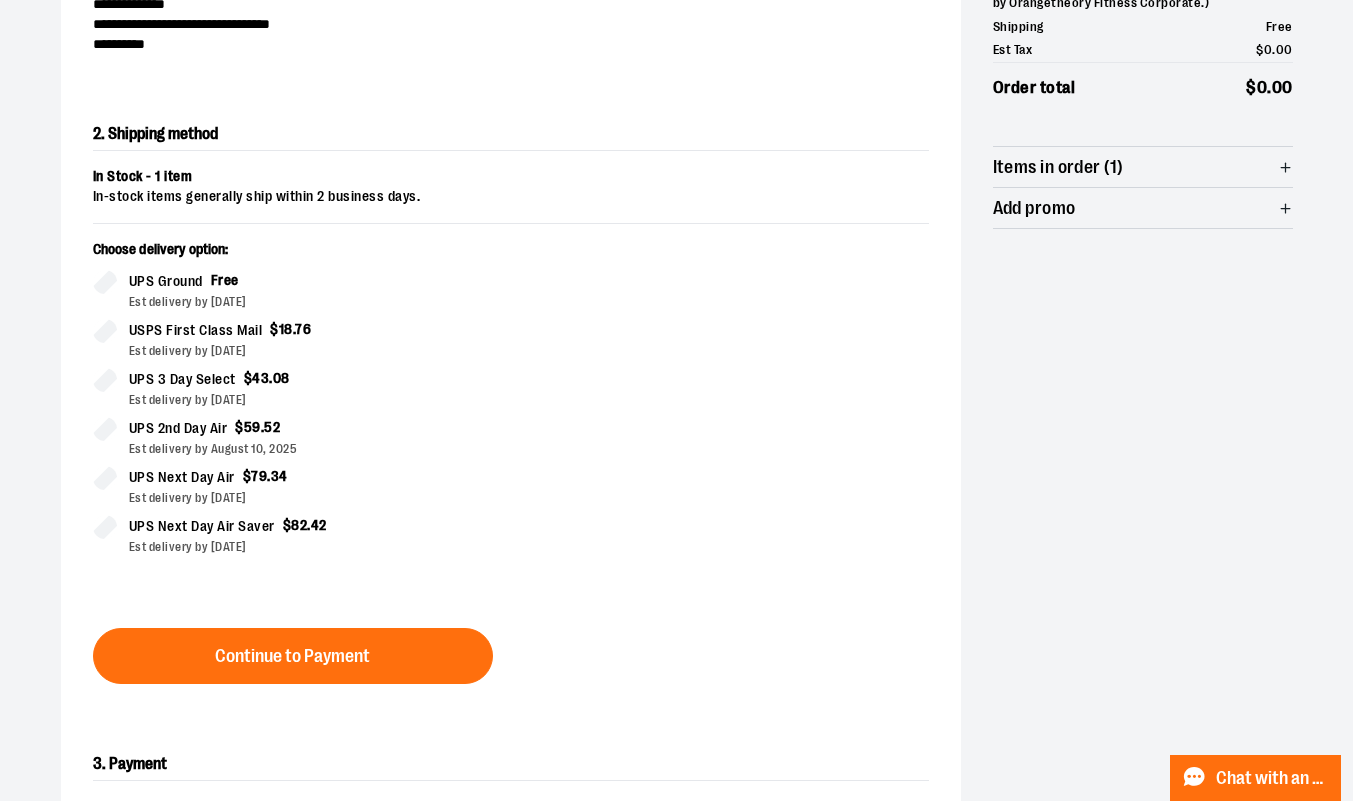 scroll, scrollTop: 0, scrollLeft: 0, axis: both 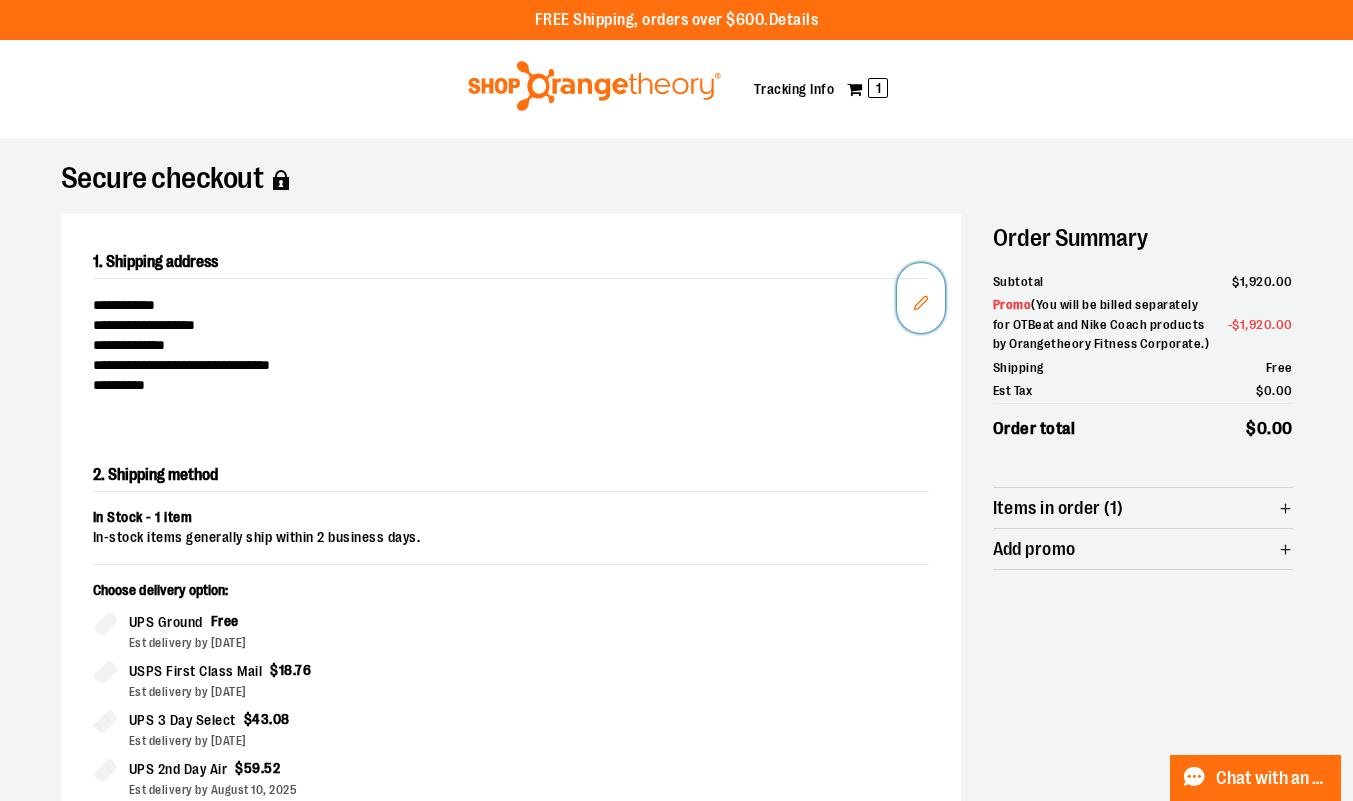 click 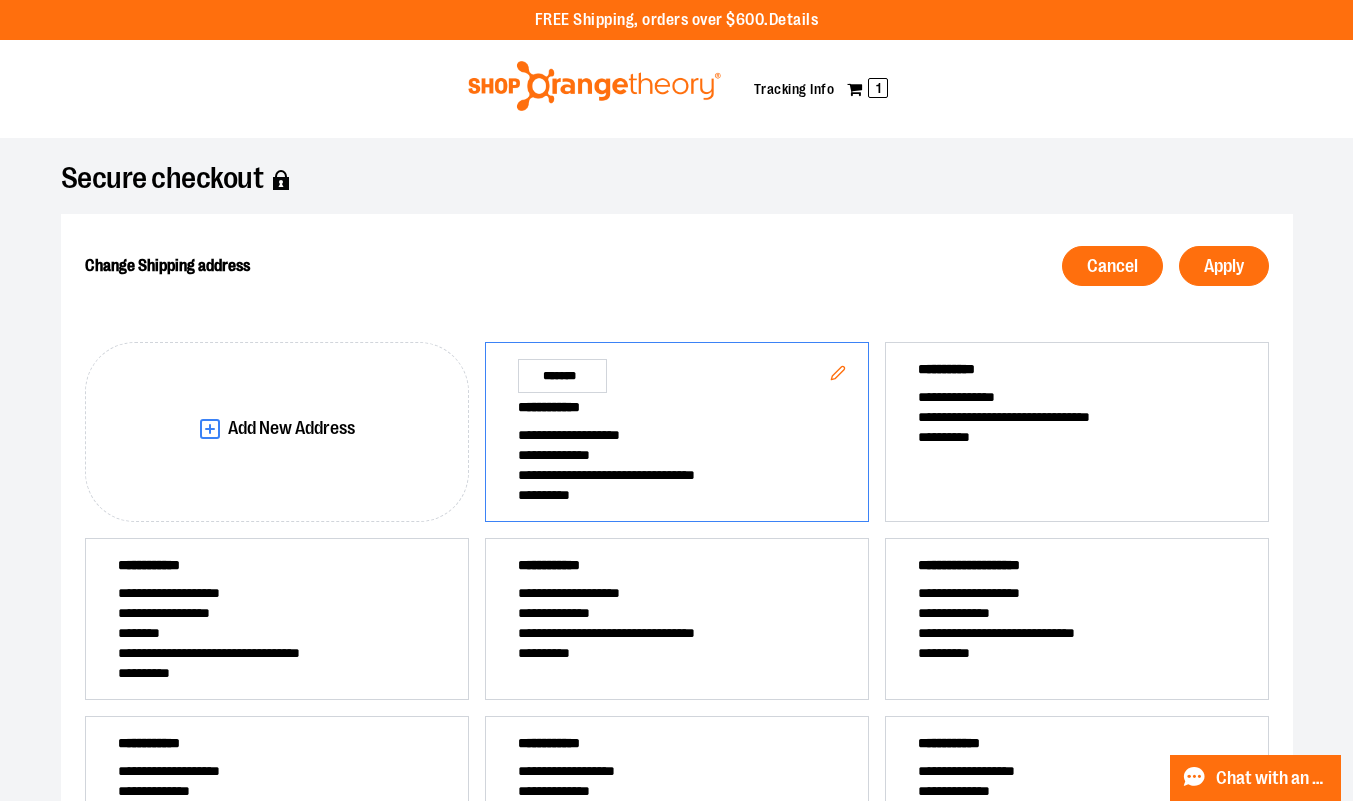 click on "********" at bounding box center [277, 633] 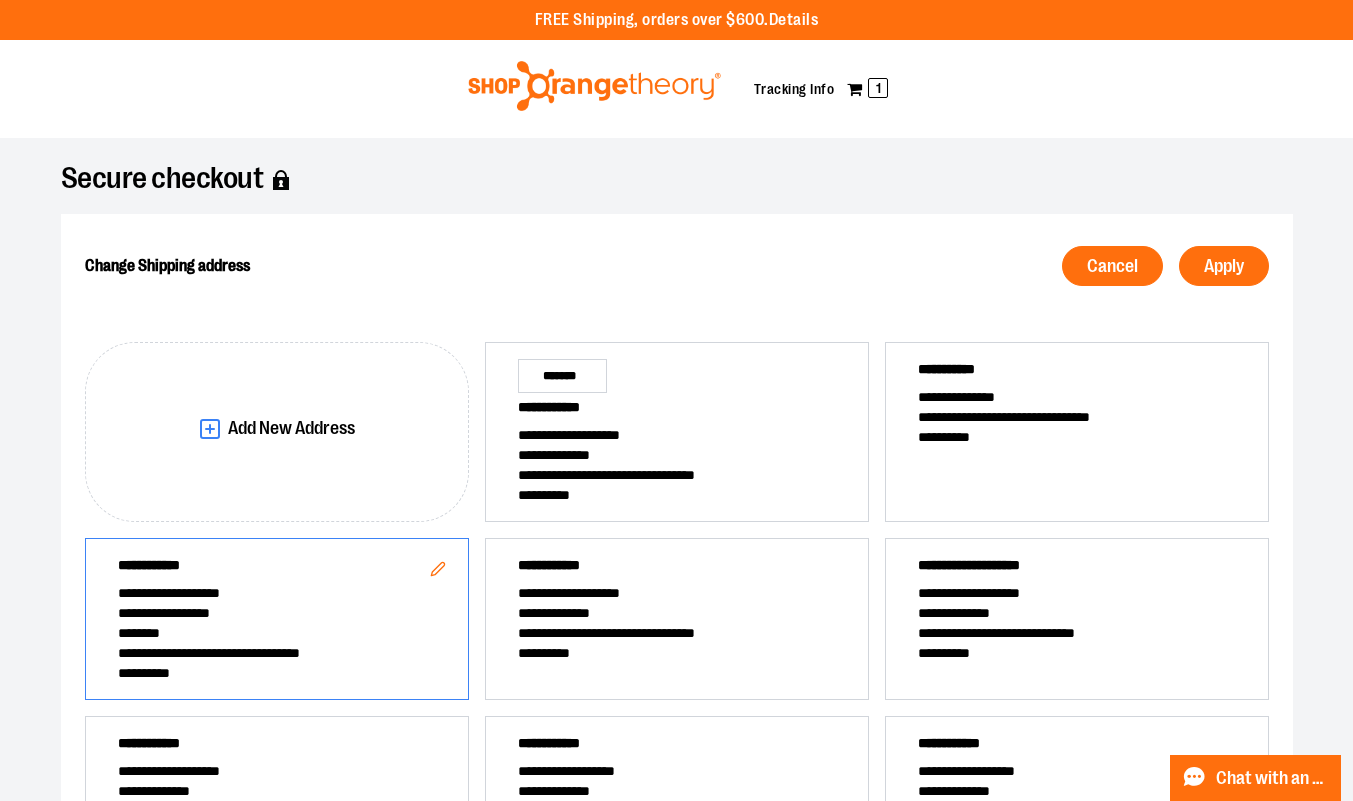click on "Apply" at bounding box center (1224, 266) 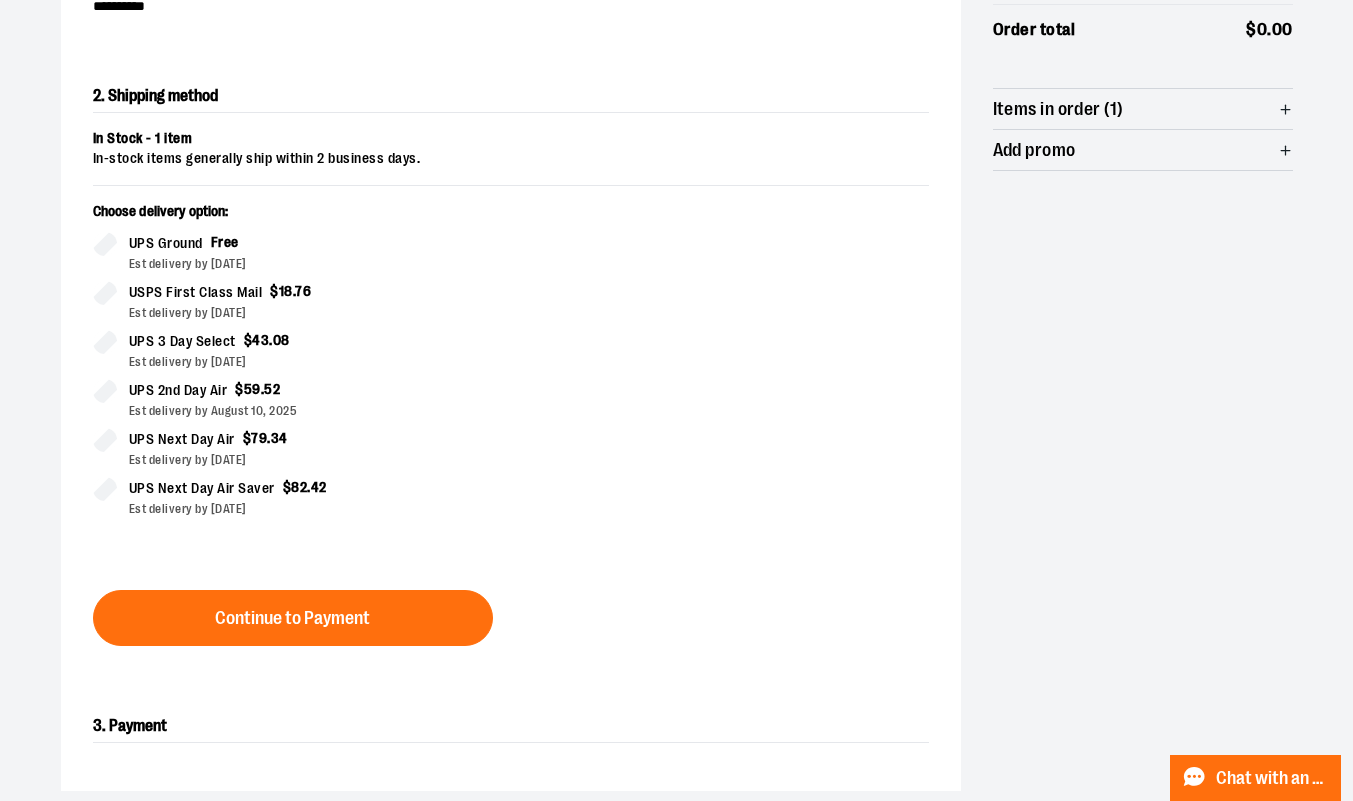 scroll, scrollTop: 400, scrollLeft: 0, axis: vertical 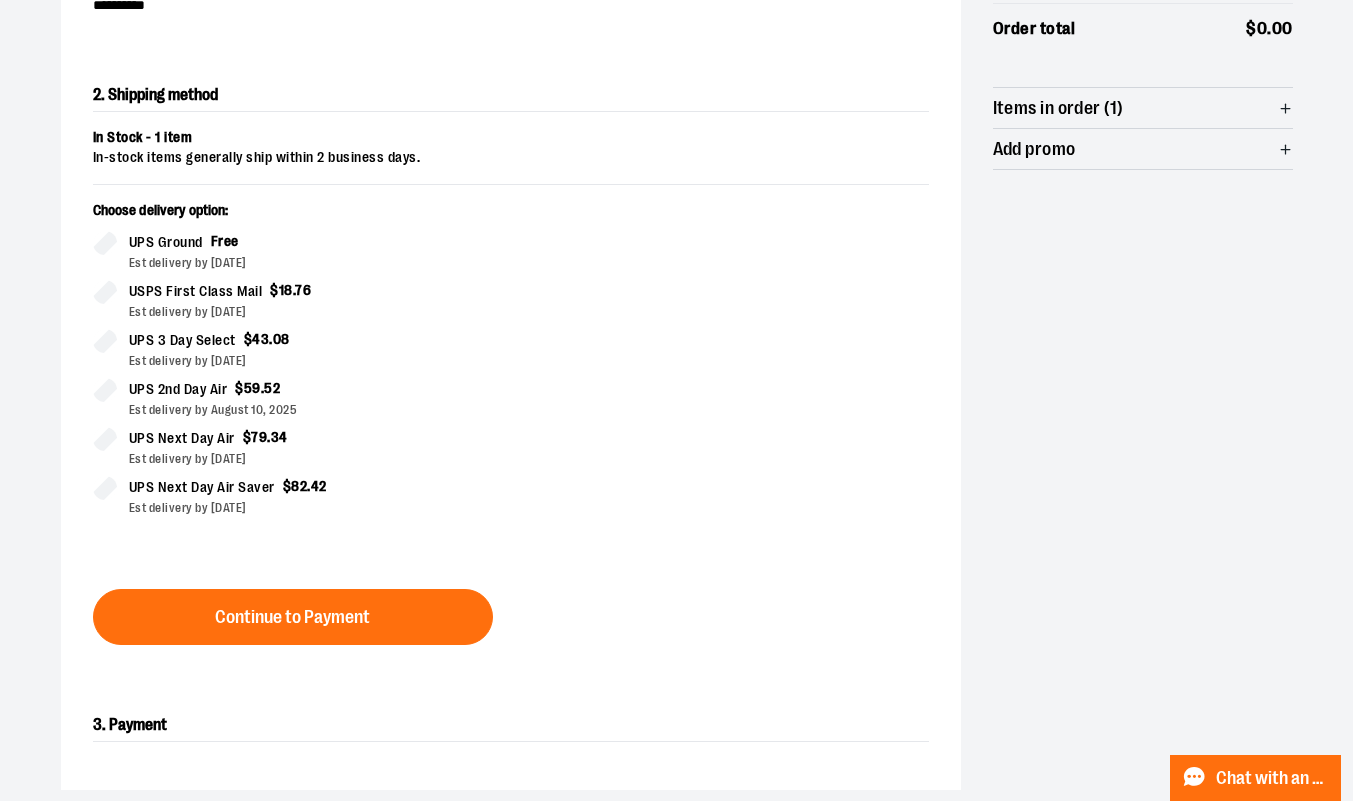 click on "Continue to Payment" at bounding box center (293, 617) 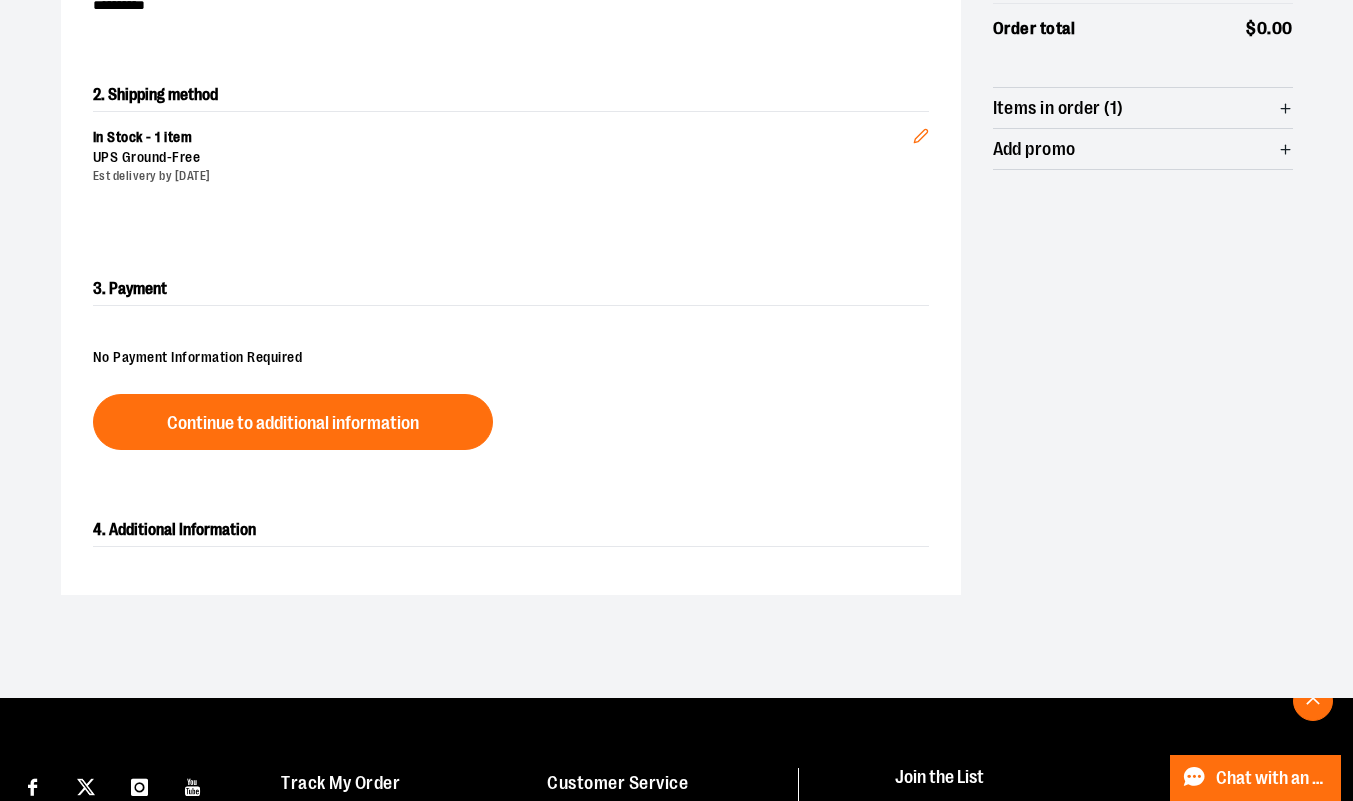 click on "Continue to additional information" at bounding box center [293, 423] 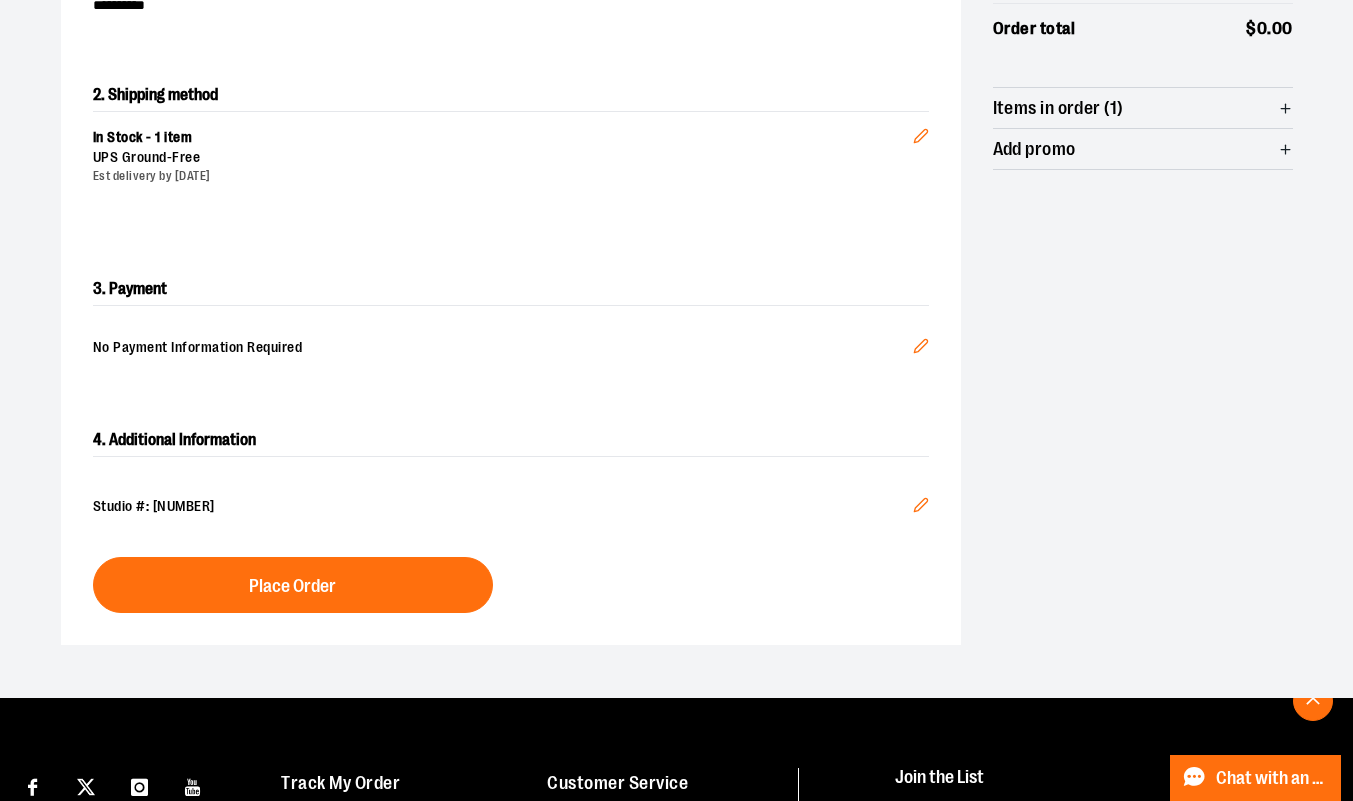 click on "Place Order" at bounding box center (293, 585) 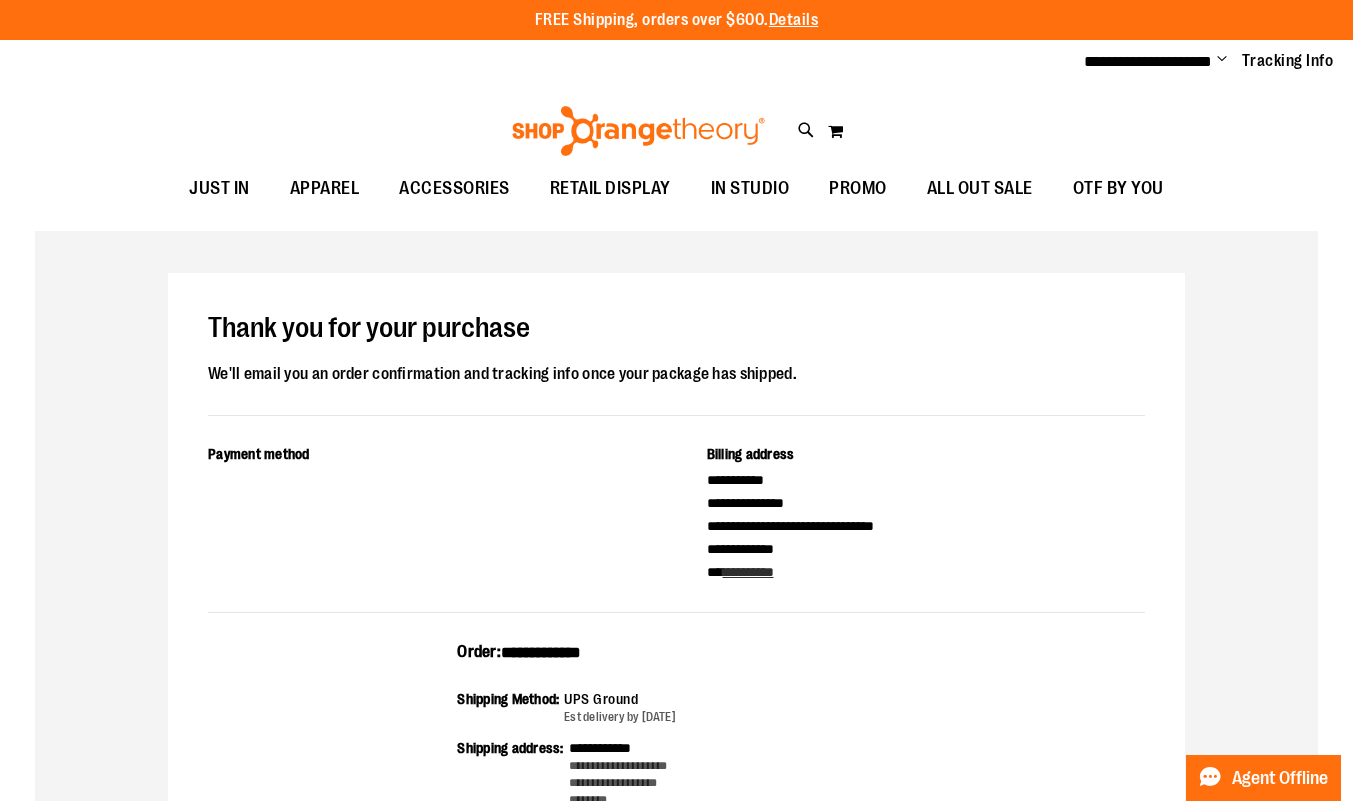 scroll, scrollTop: 0, scrollLeft: 0, axis: both 